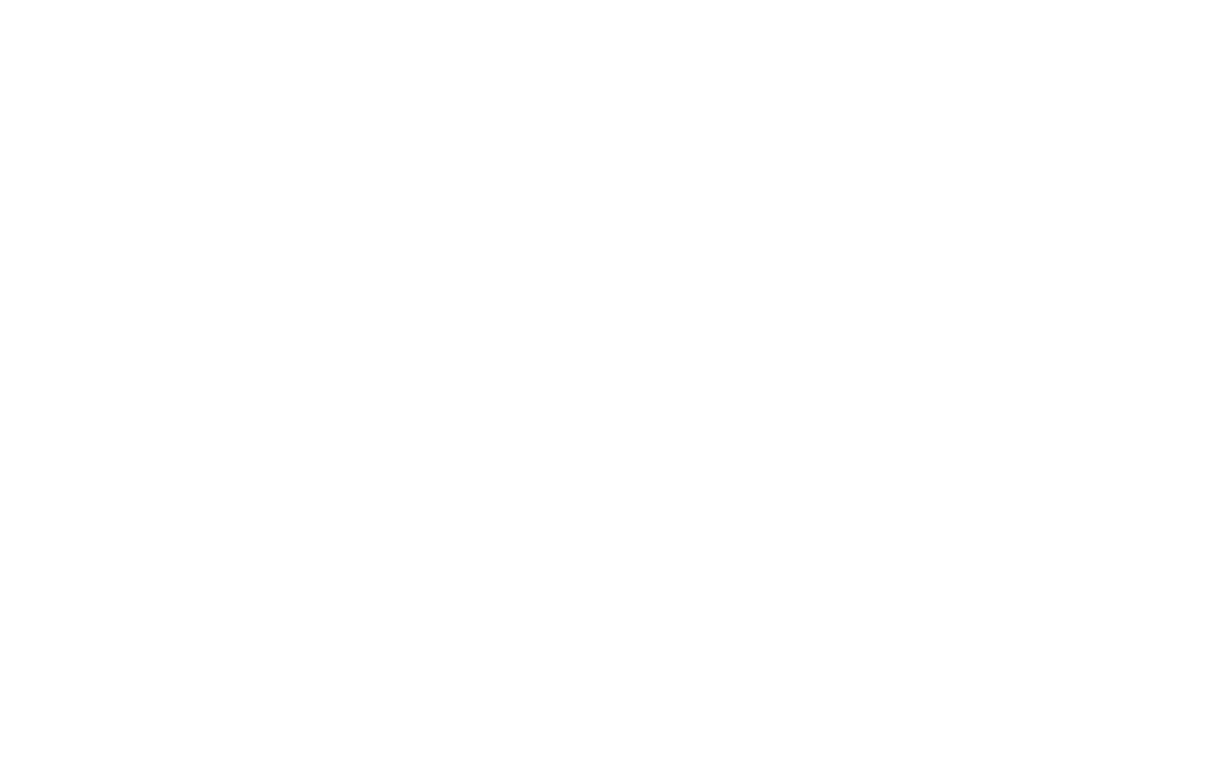 scroll, scrollTop: 0, scrollLeft: 0, axis: both 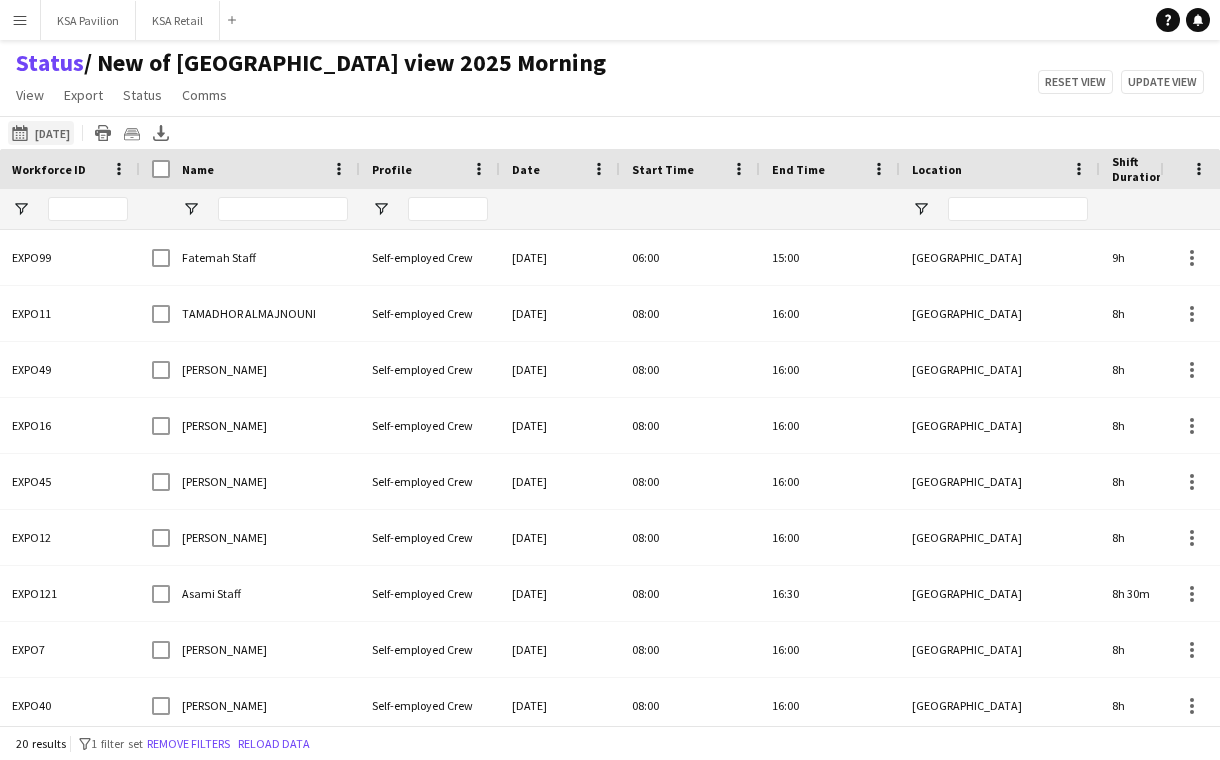 click on "[DATE] to [DATE]
[DATE]" 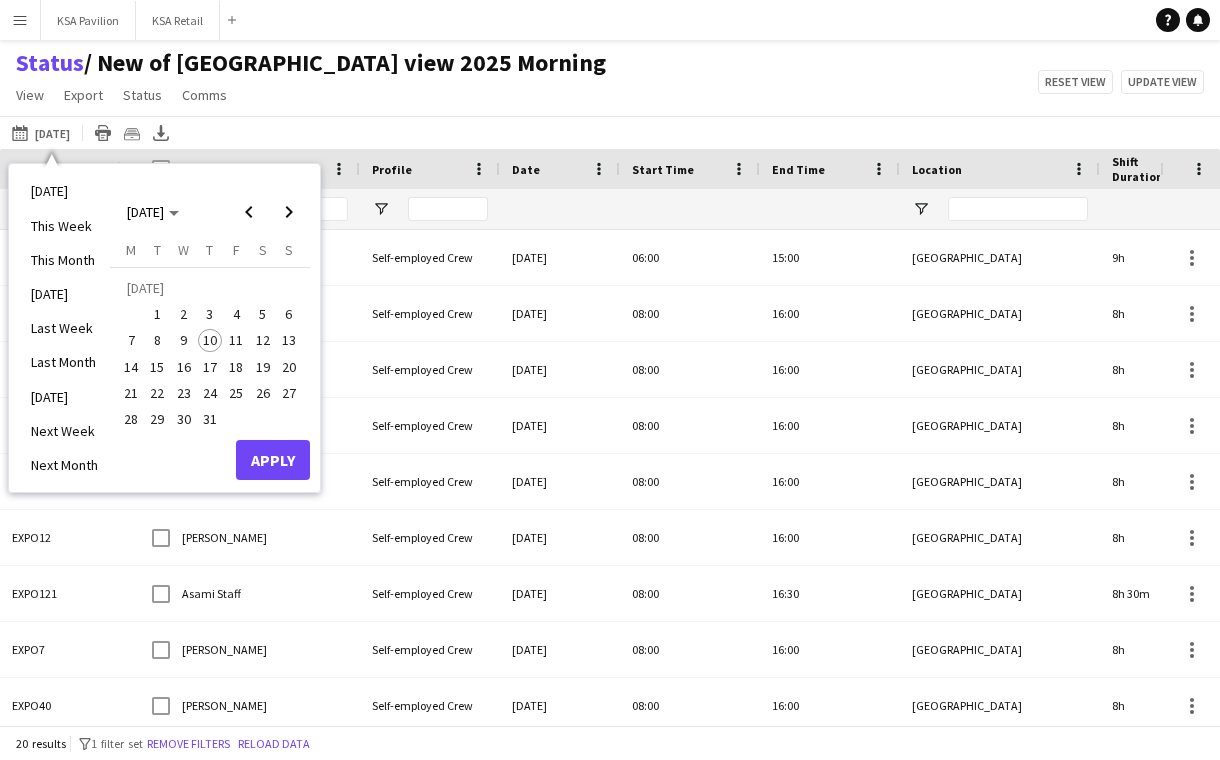 click on "10" at bounding box center [210, 341] 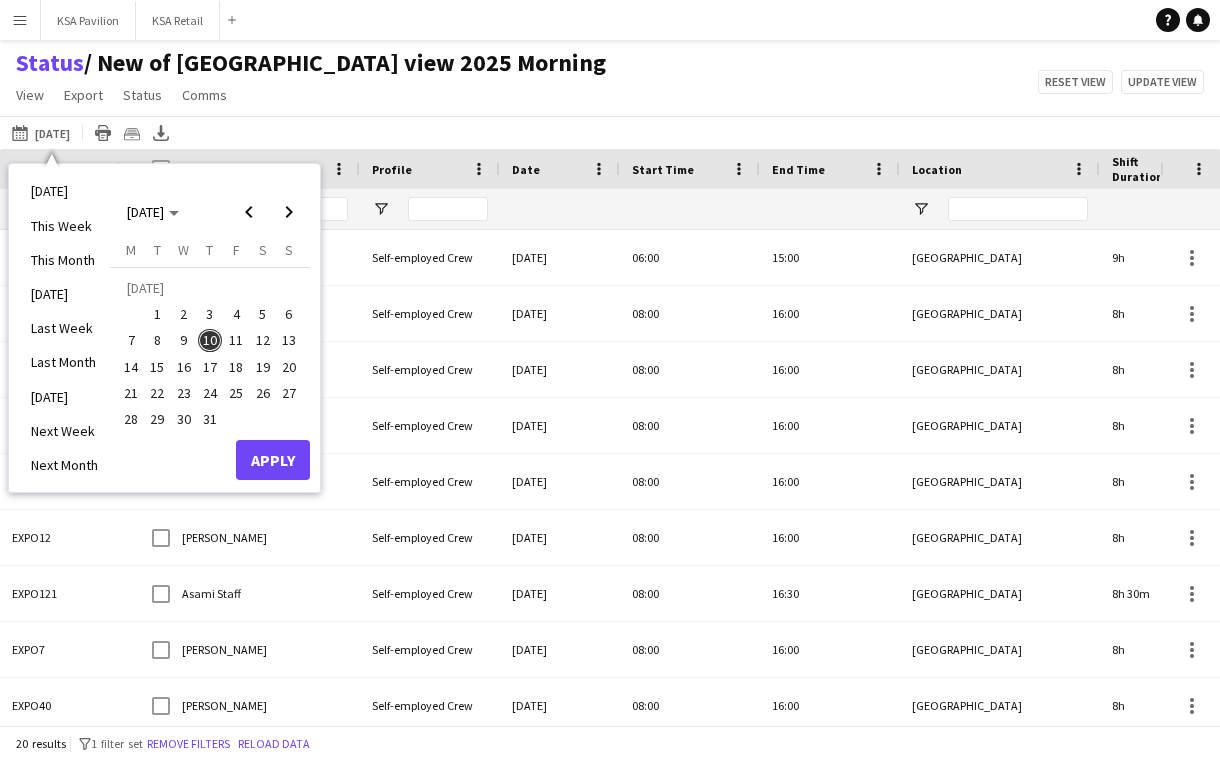 click on "Apply" at bounding box center [273, 460] 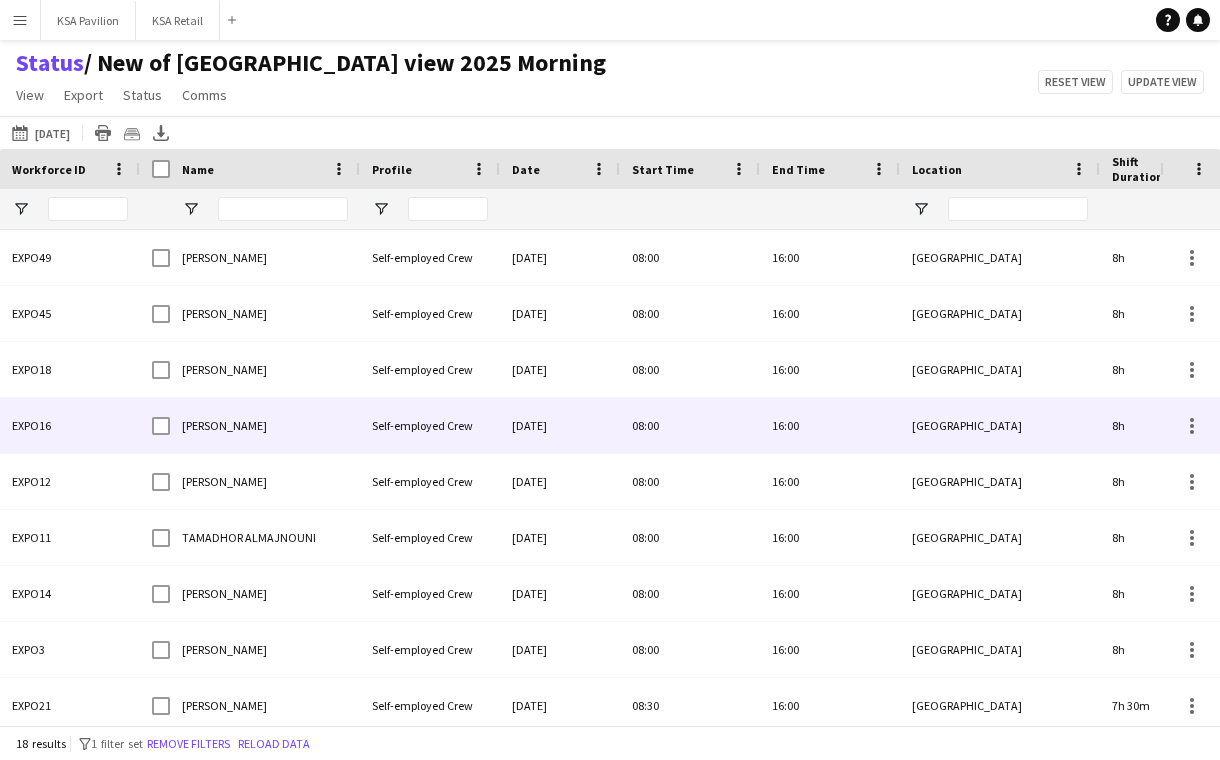 scroll, scrollTop: 0, scrollLeft: 95, axis: horizontal 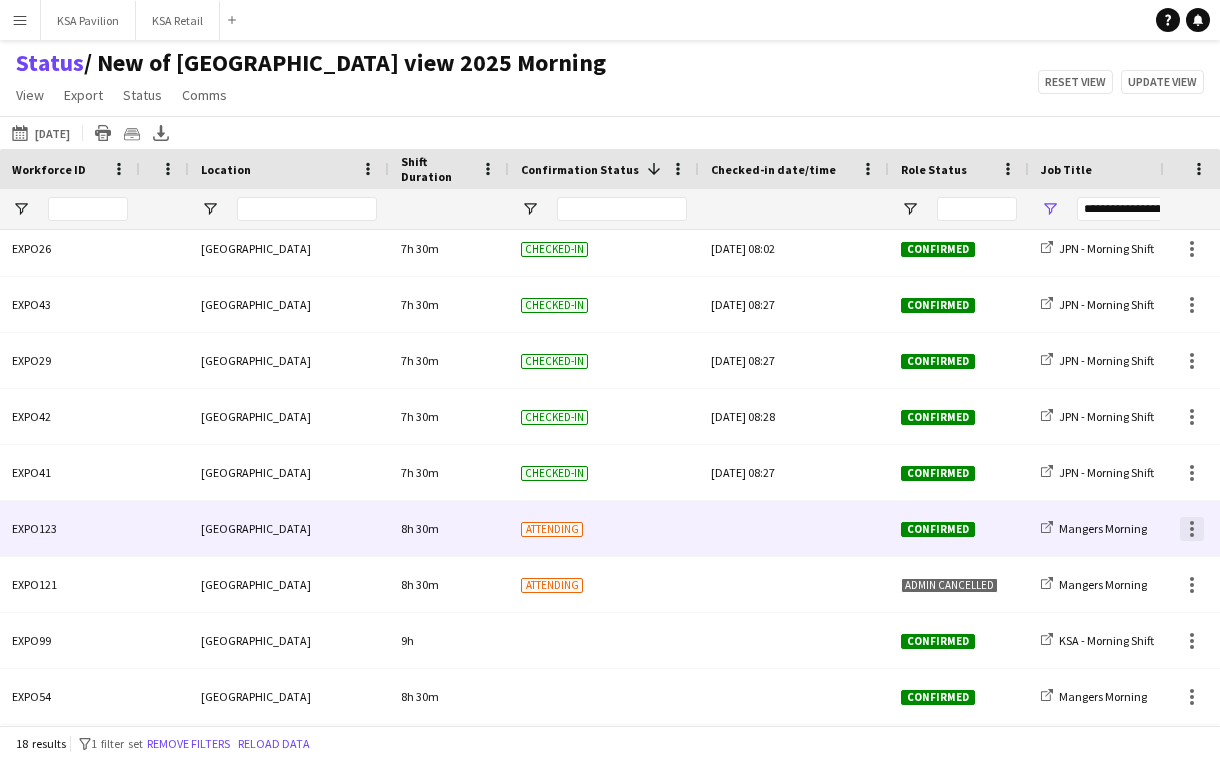 click at bounding box center [1192, 529] 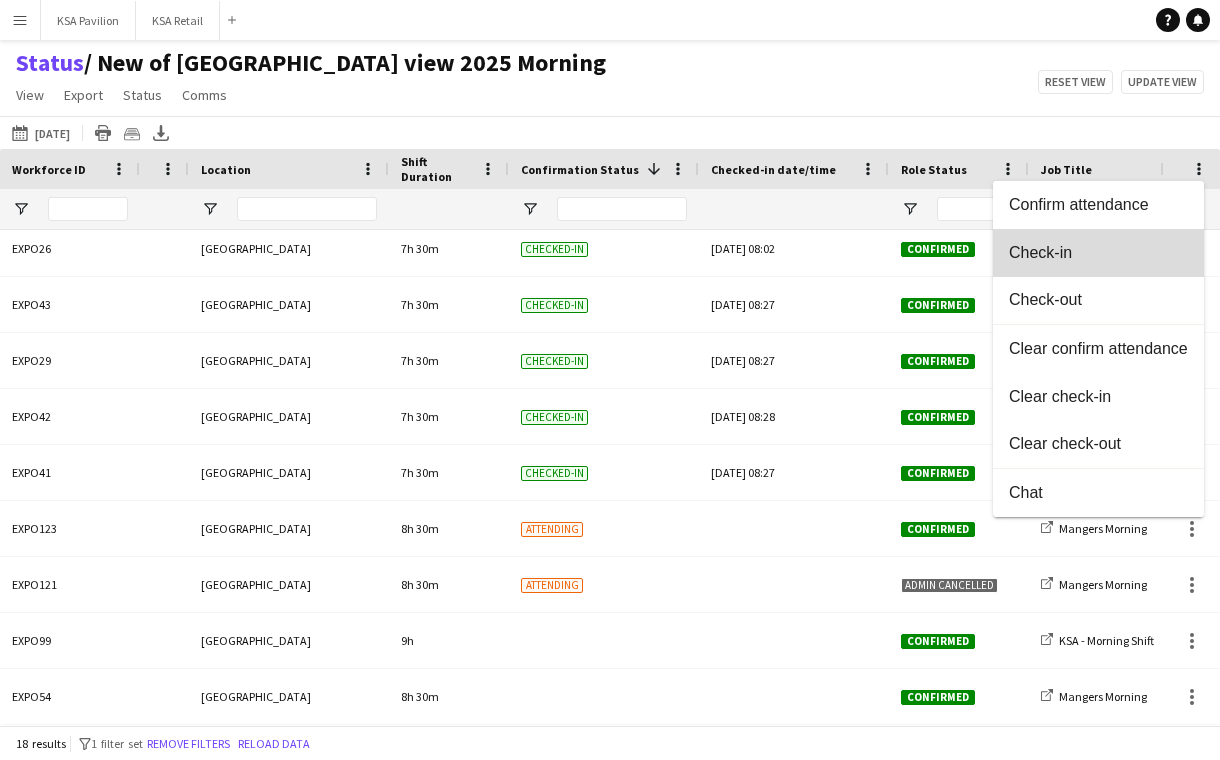 click on "Check-in" at bounding box center [1098, 253] 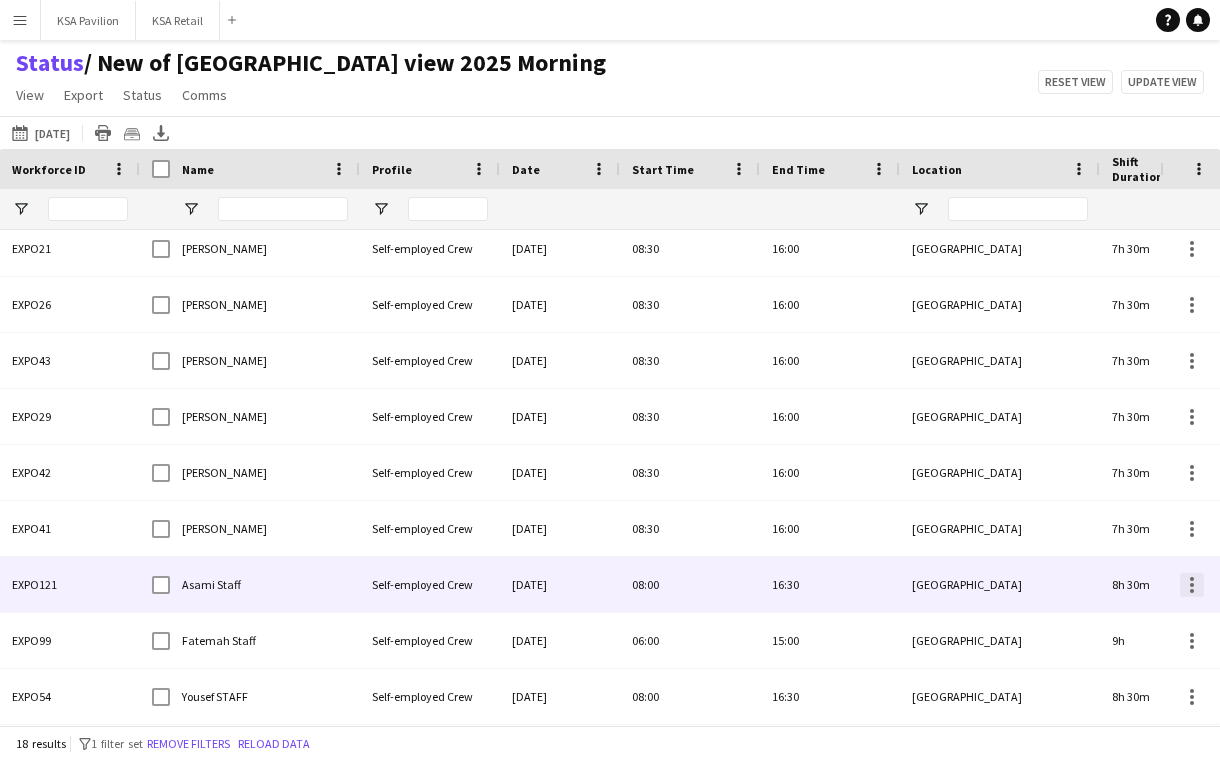 click at bounding box center (1192, 585) 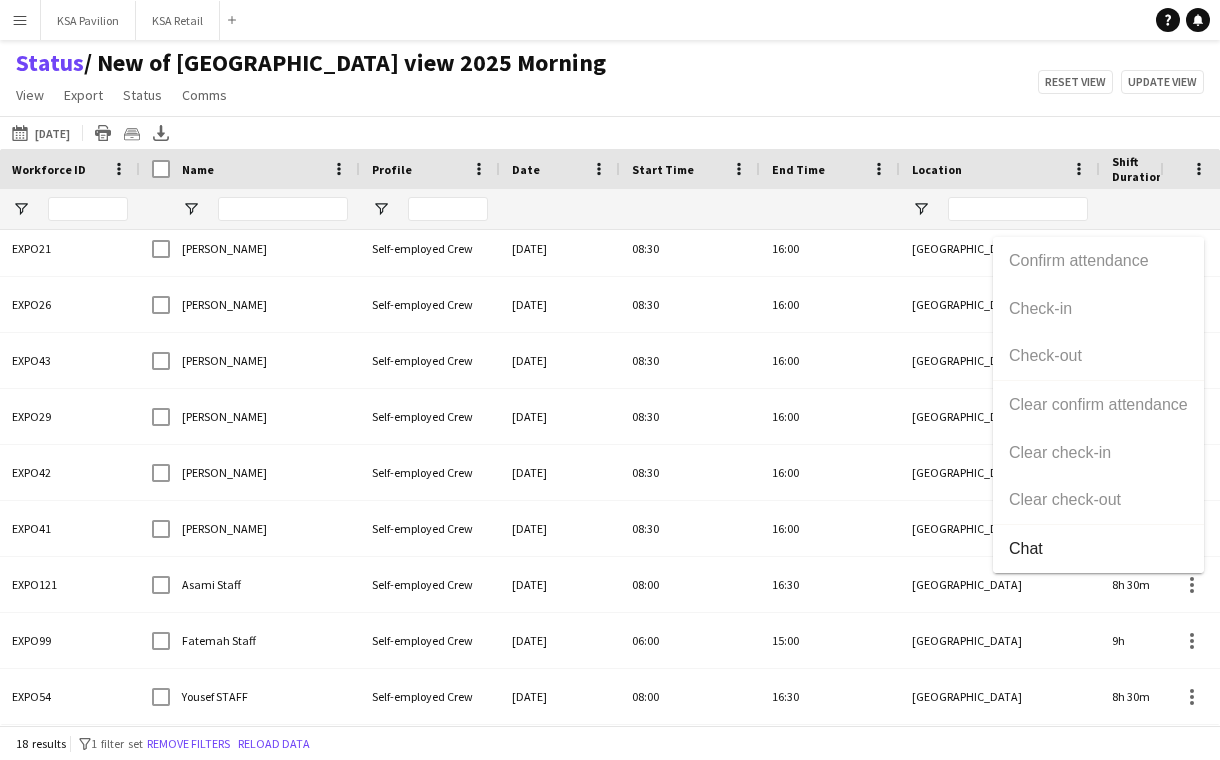 click at bounding box center (610, 380) 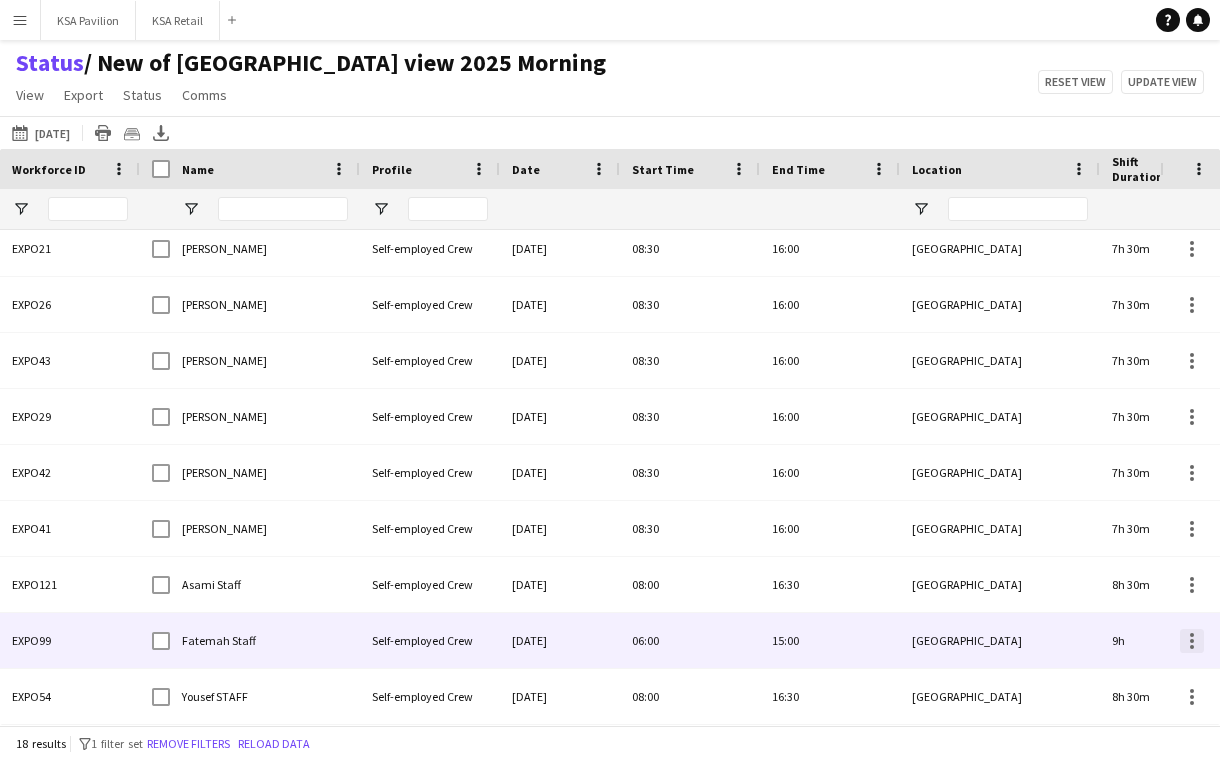 click at bounding box center (1192, 641) 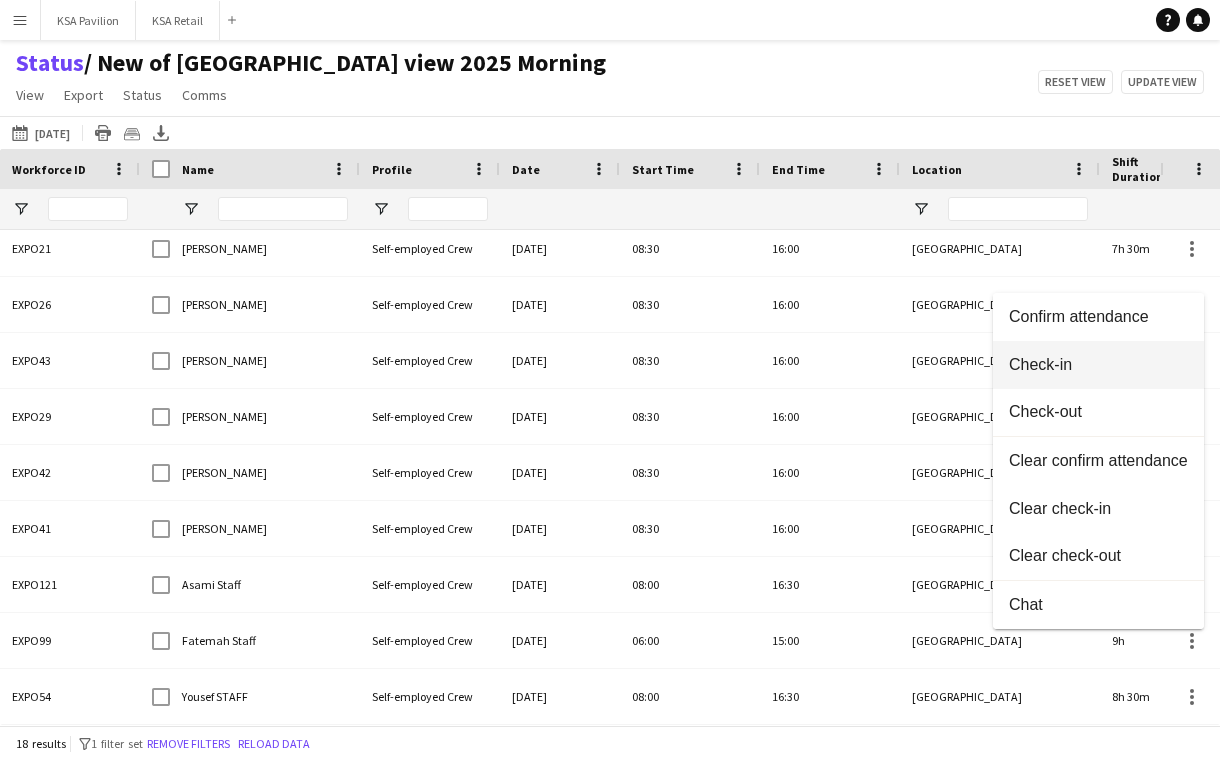 click on "Check-in" at bounding box center [1098, 365] 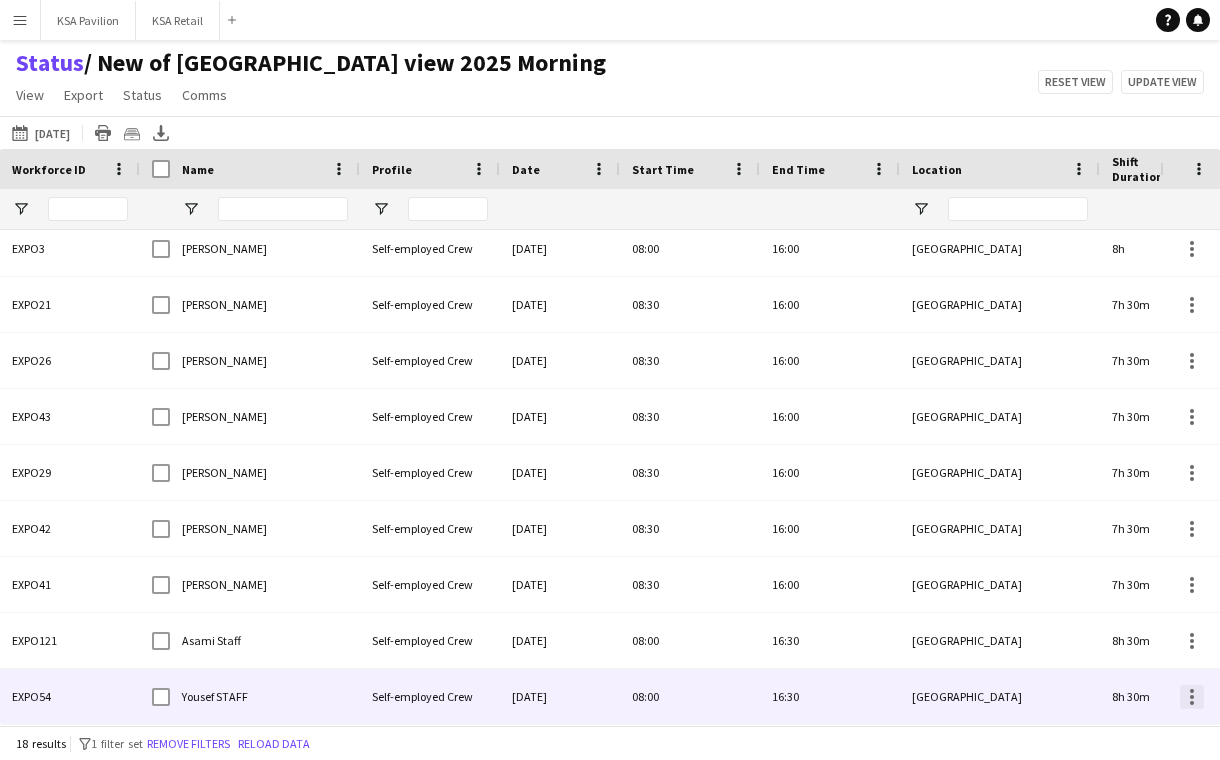 click at bounding box center [1192, 697] 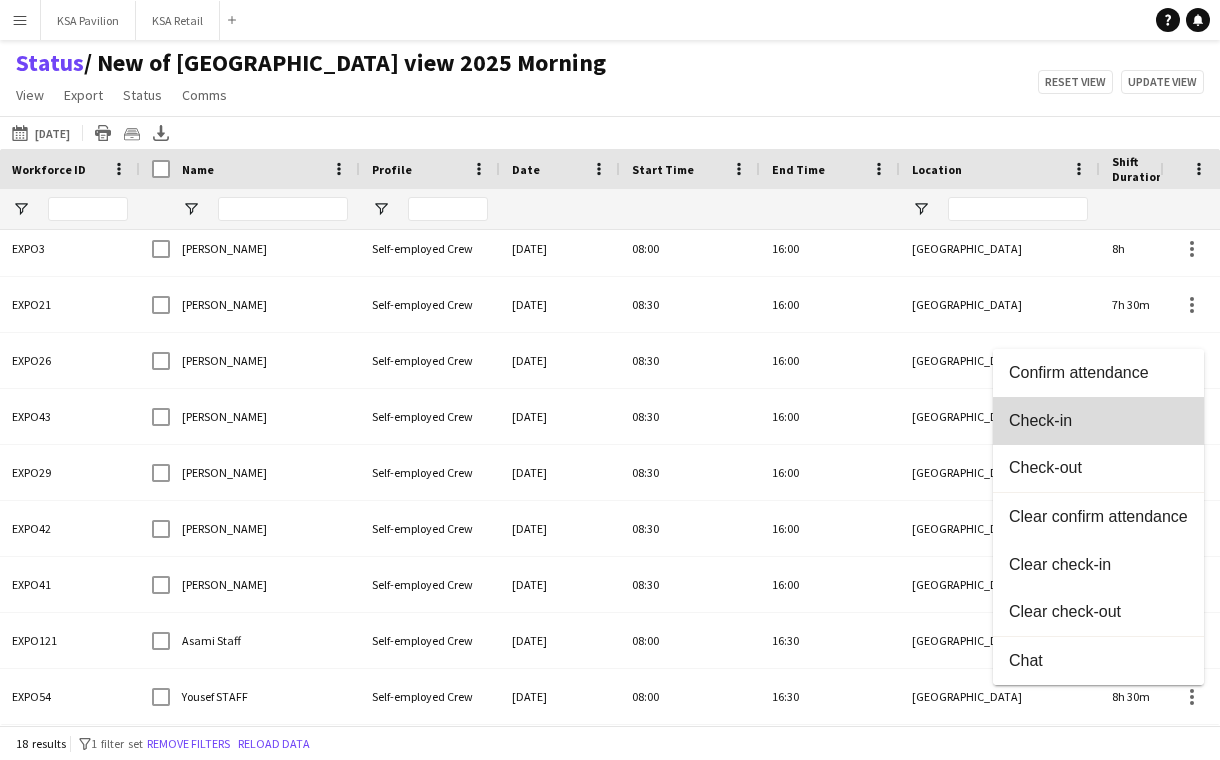 click on "Check-in" at bounding box center [1098, 421] 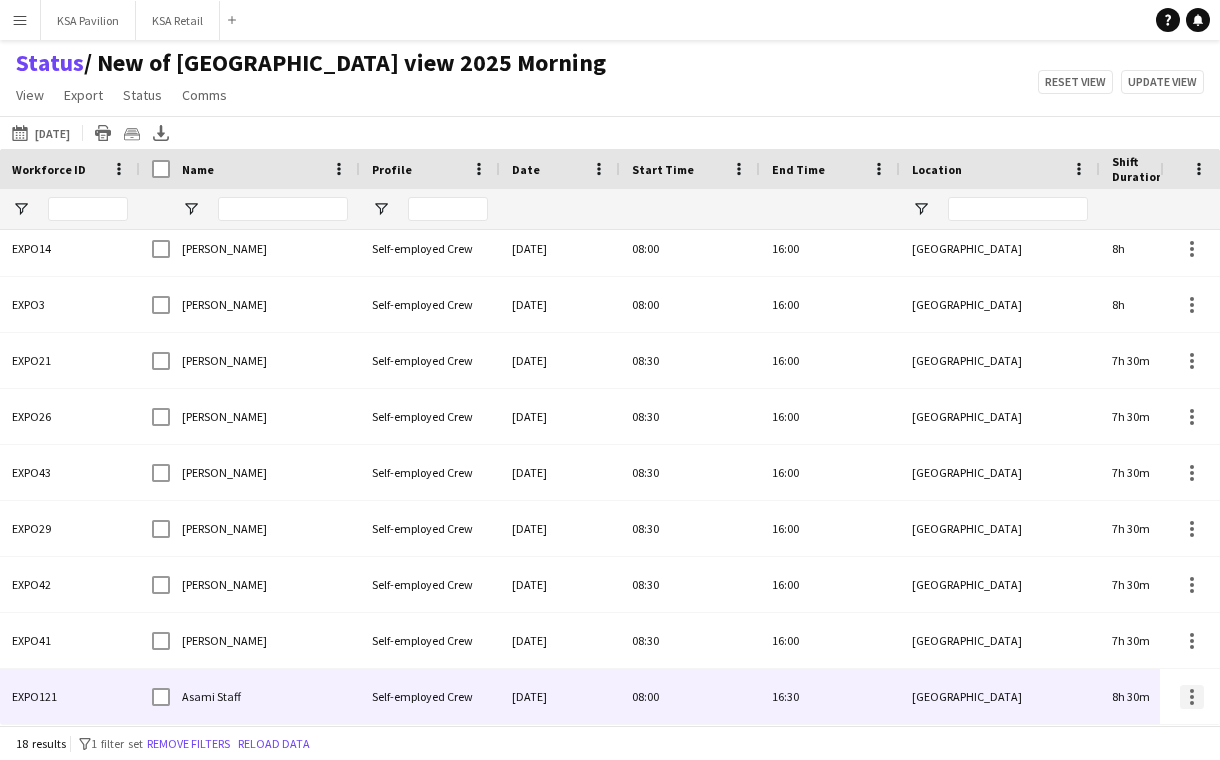 click at bounding box center [1192, 697] 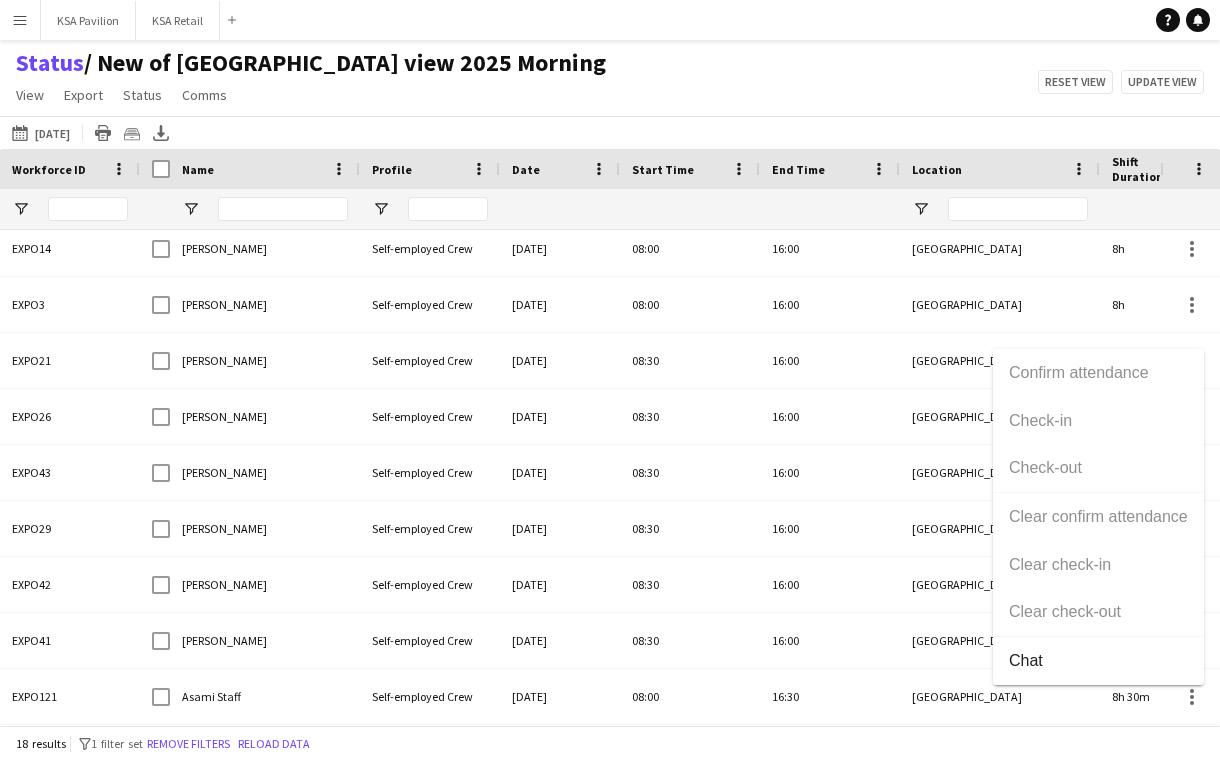 click at bounding box center (610, 380) 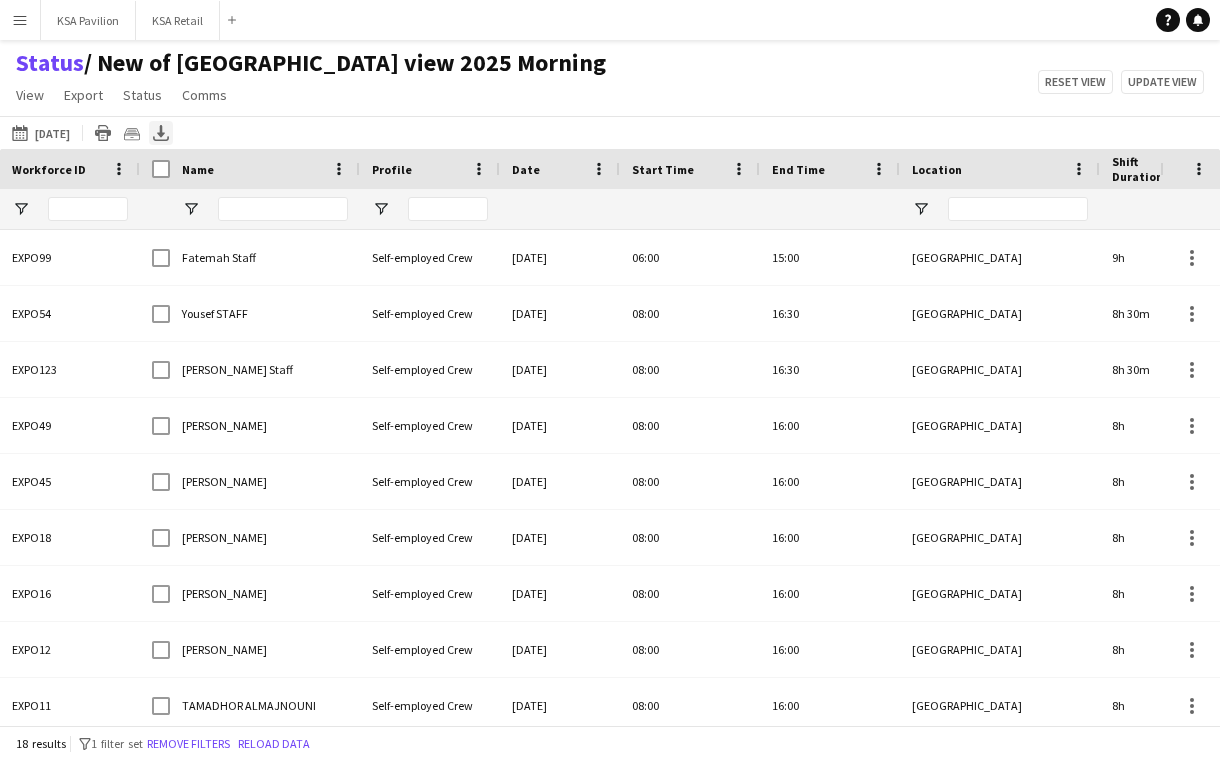 click on "Export XLSX" 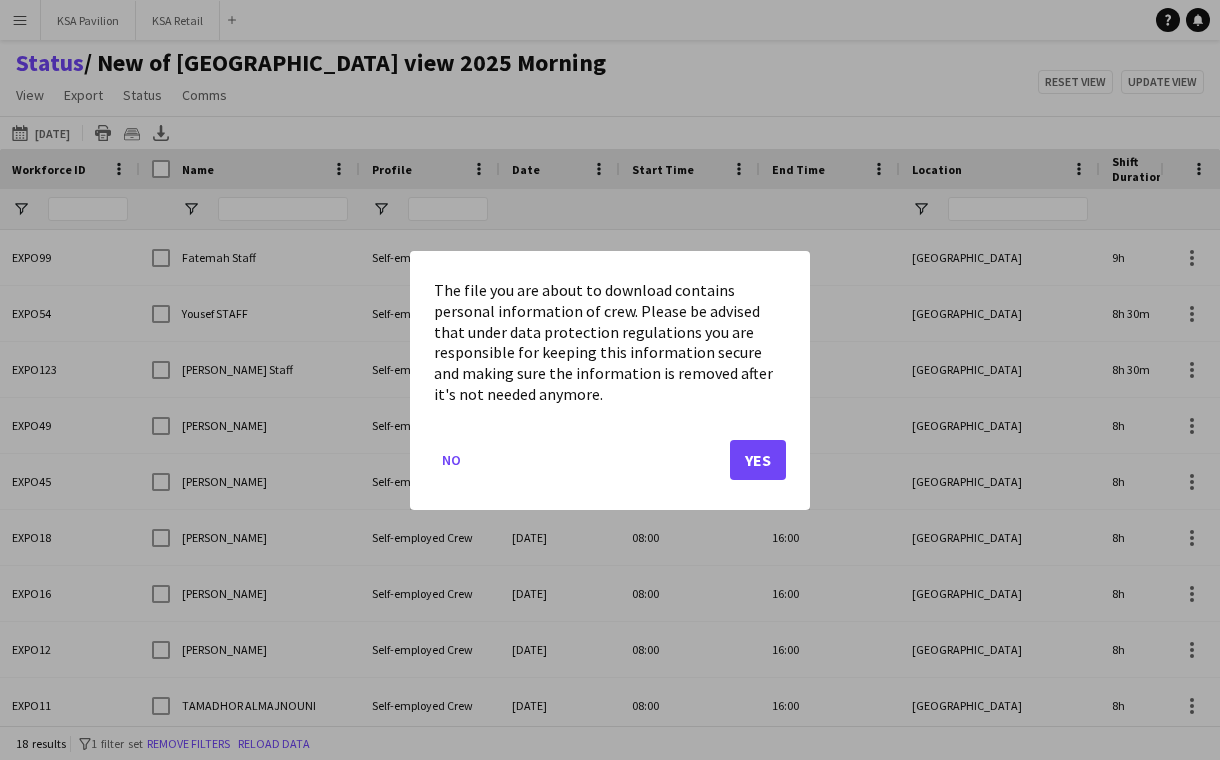 click on "Yes" 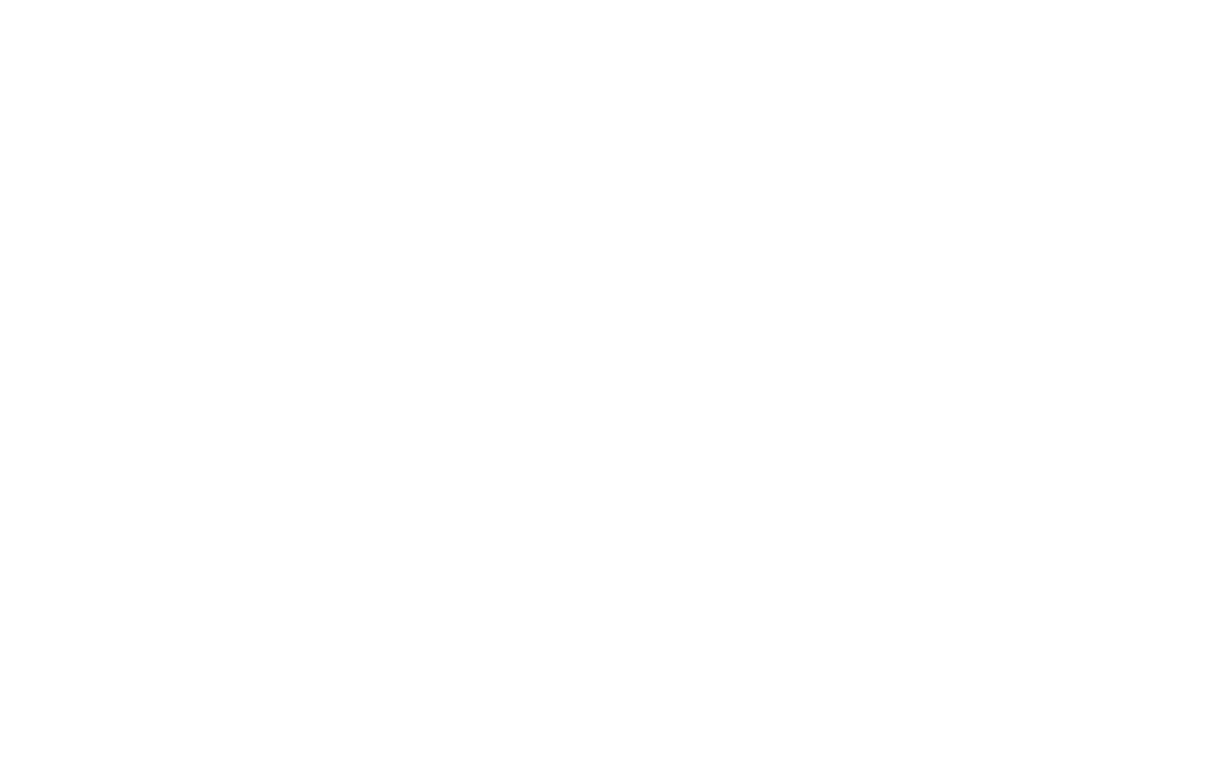 scroll, scrollTop: 0, scrollLeft: 0, axis: both 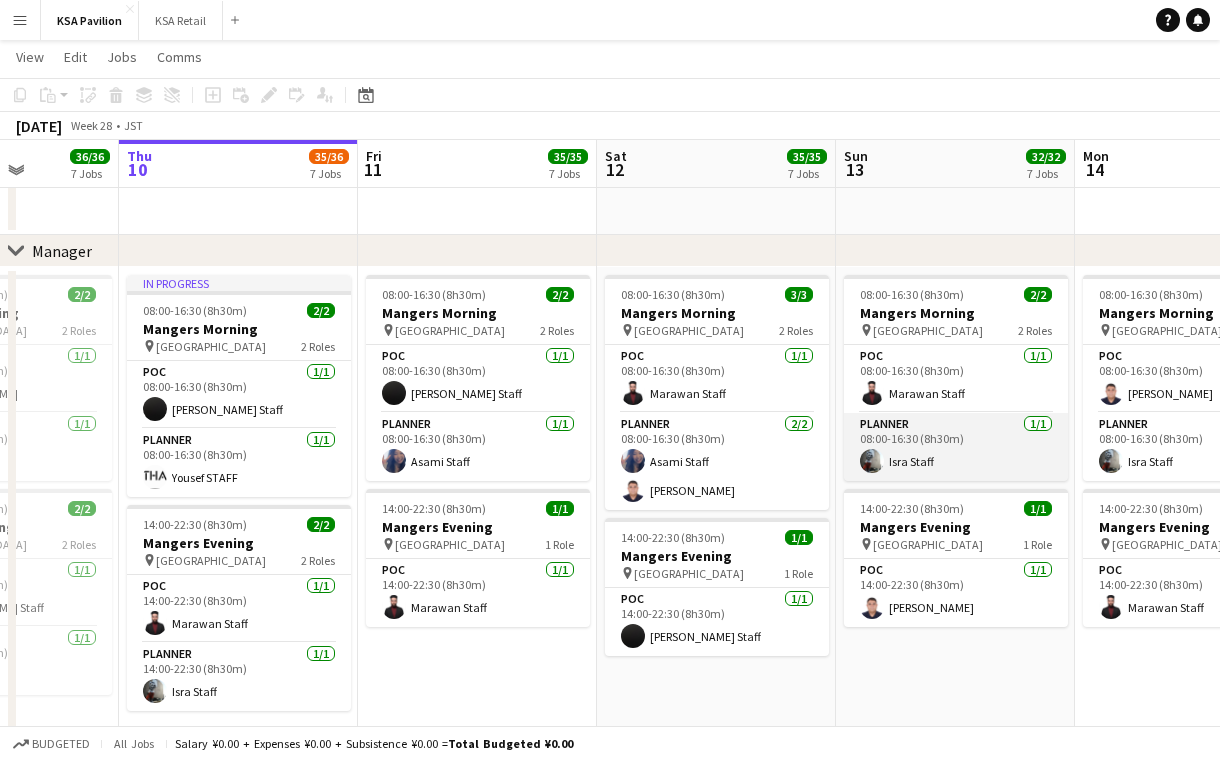 drag, startPoint x: 869, startPoint y: 381, endPoint x: 913, endPoint y: 424, distance: 61.522354 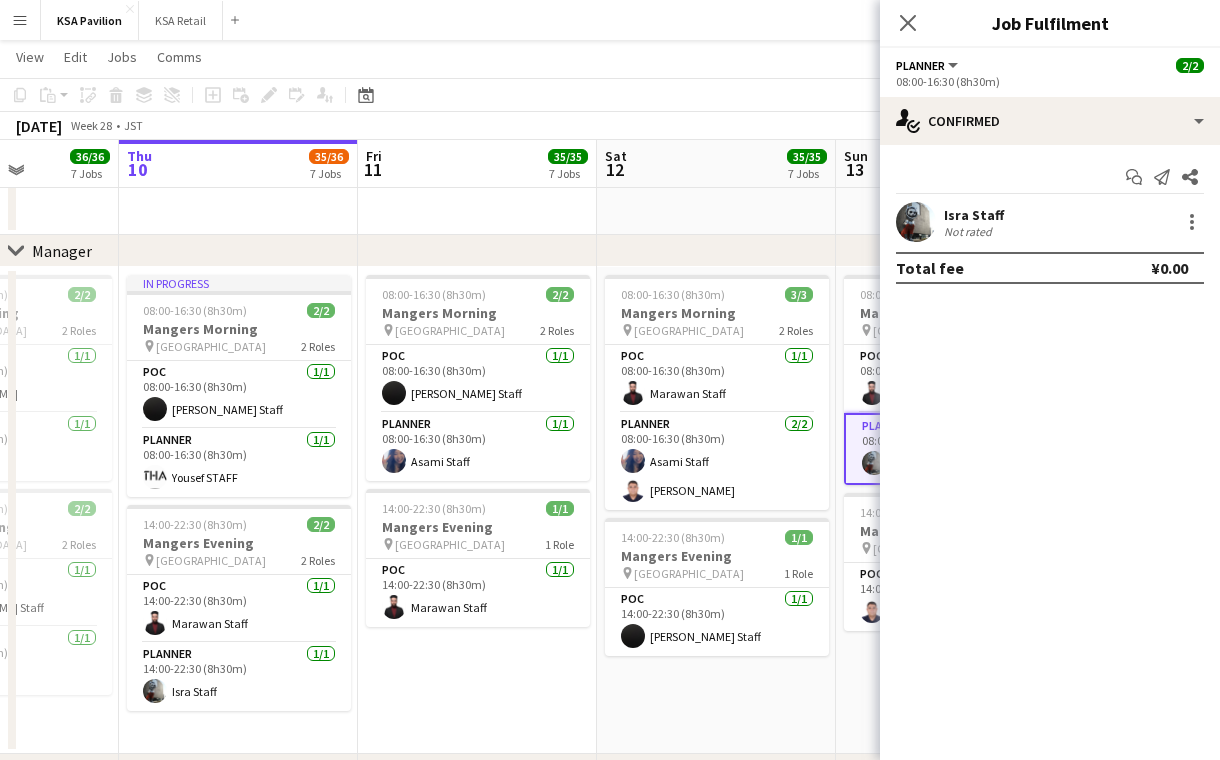 click at bounding box center [716, 205] 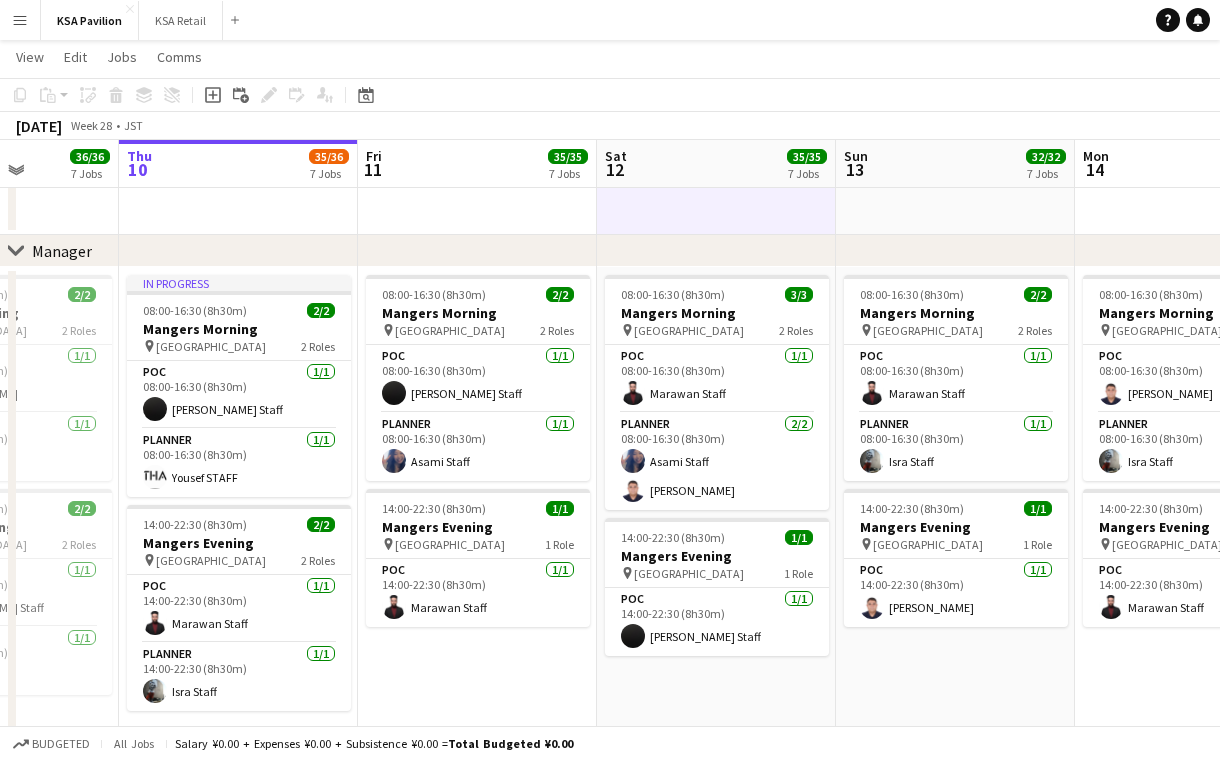 drag, startPoint x: 1046, startPoint y: 696, endPoint x: 1058, endPoint y: 750, distance: 55.31727 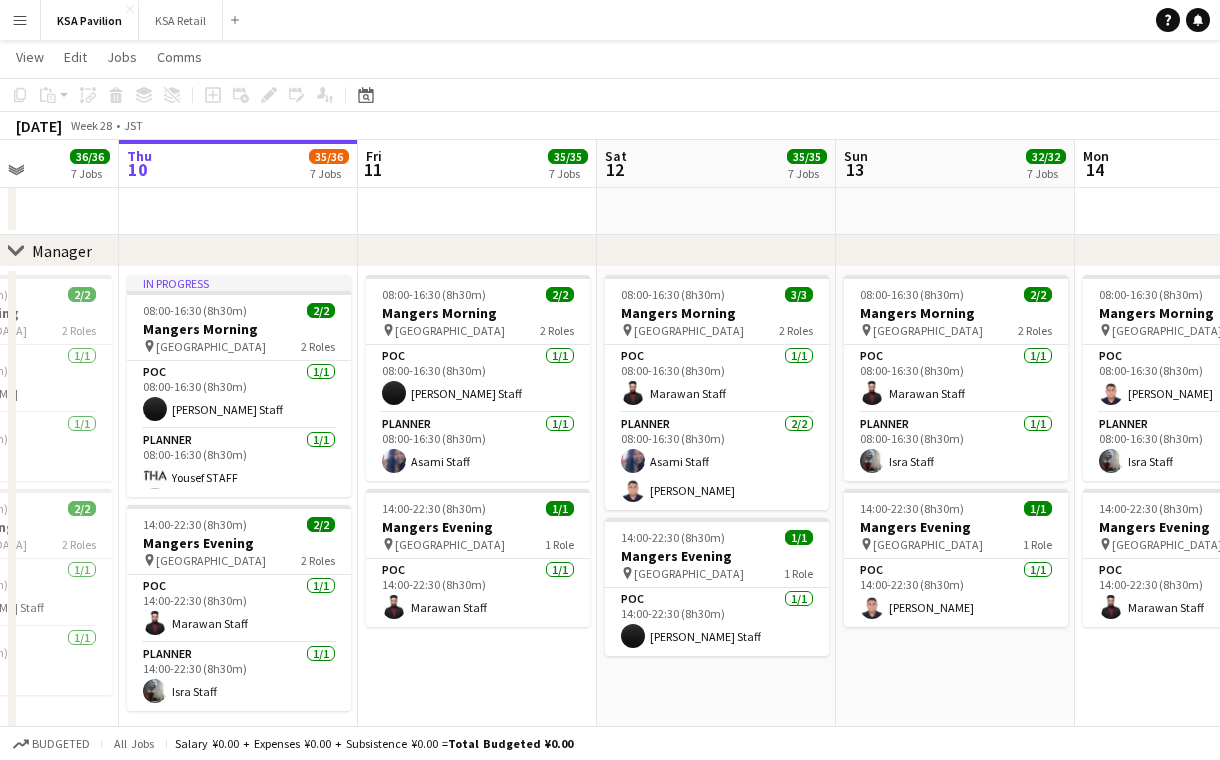 drag, startPoint x: 1066, startPoint y: 668, endPoint x: 889, endPoint y: 88, distance: 606.4066 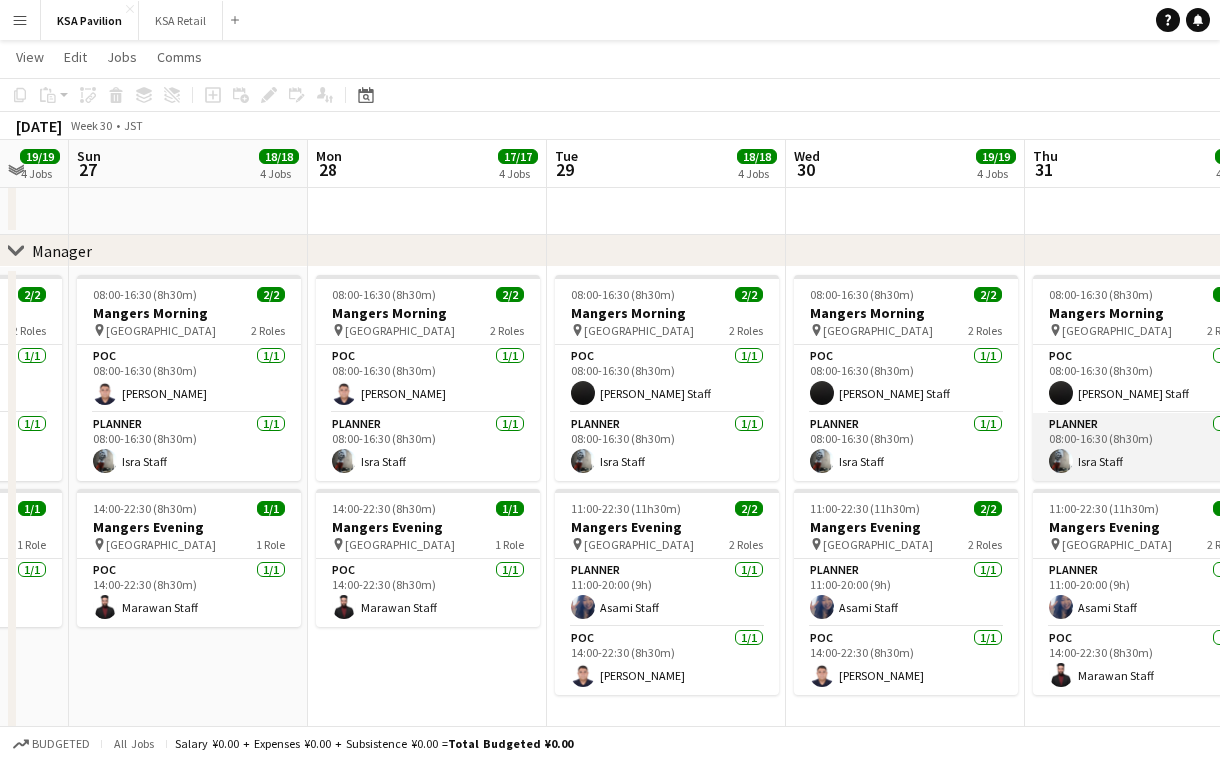 scroll, scrollTop: 0, scrollLeft: 408, axis: horizontal 